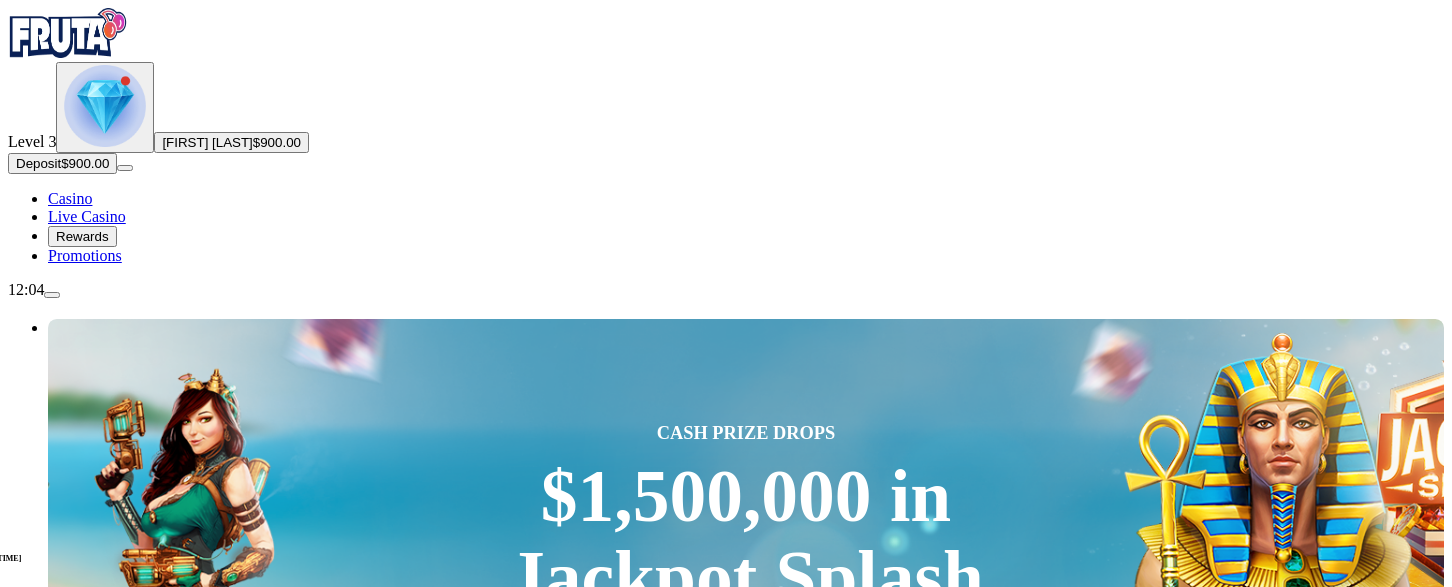 scroll, scrollTop: 0, scrollLeft: 0, axis: both 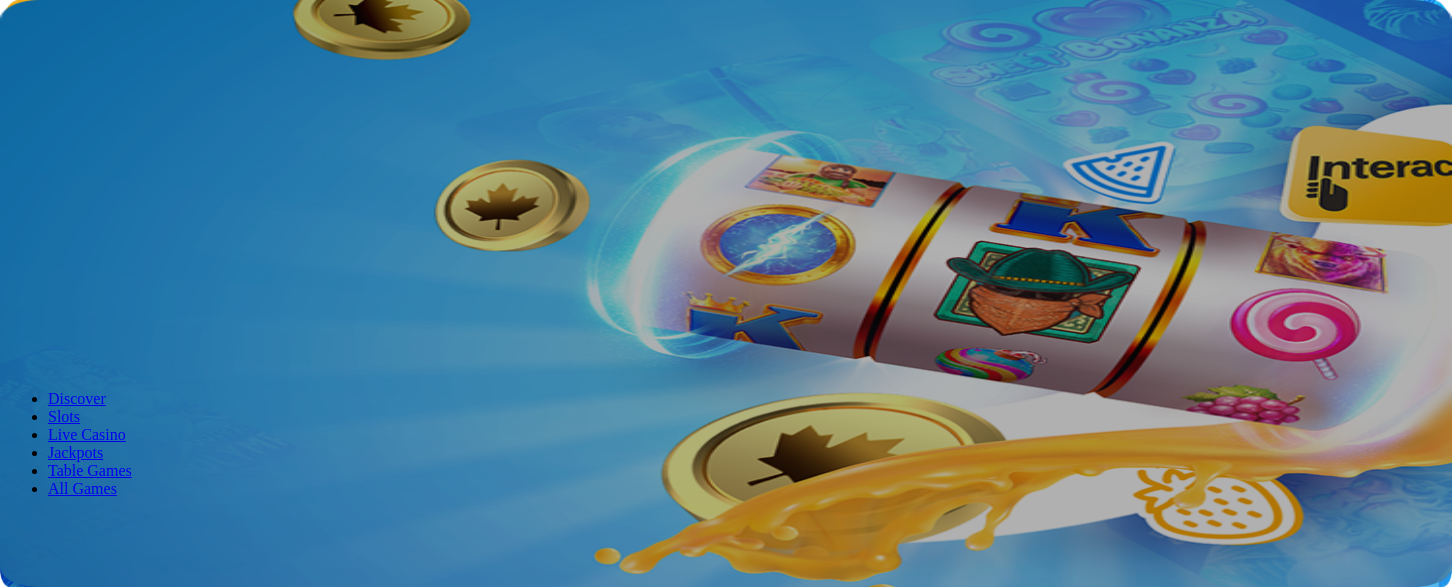 click on "Log in" at bounding box center [105, 72] 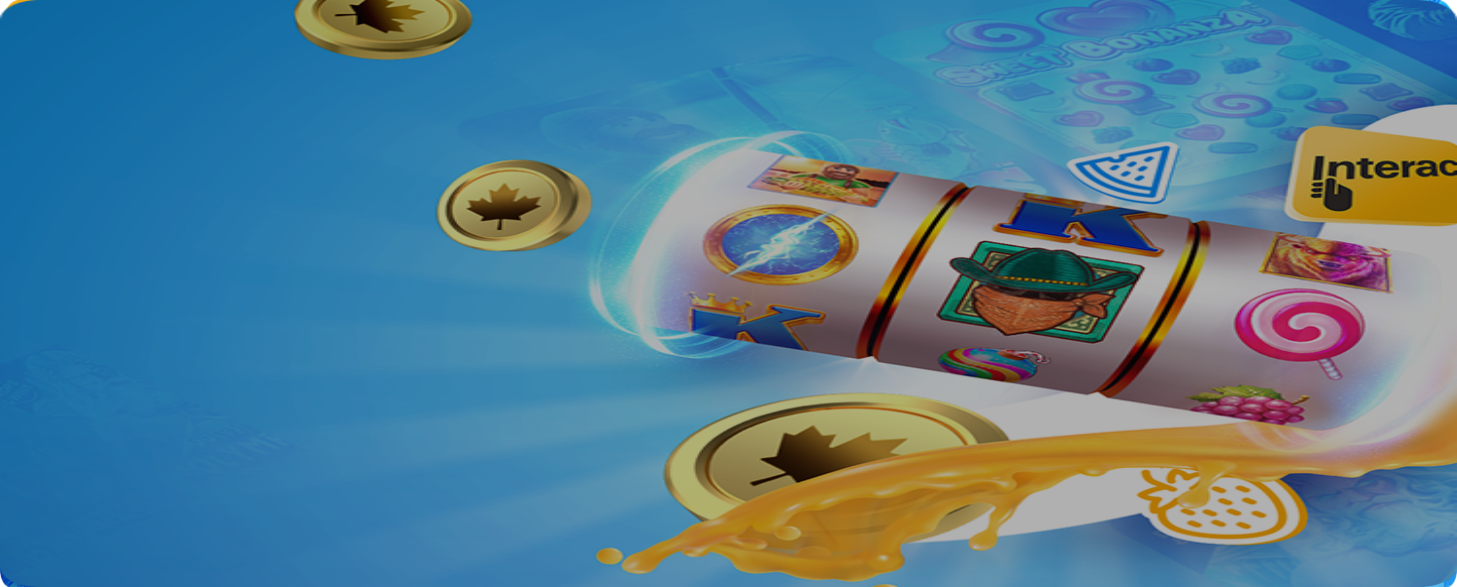 click at bounding box center [79, 301] 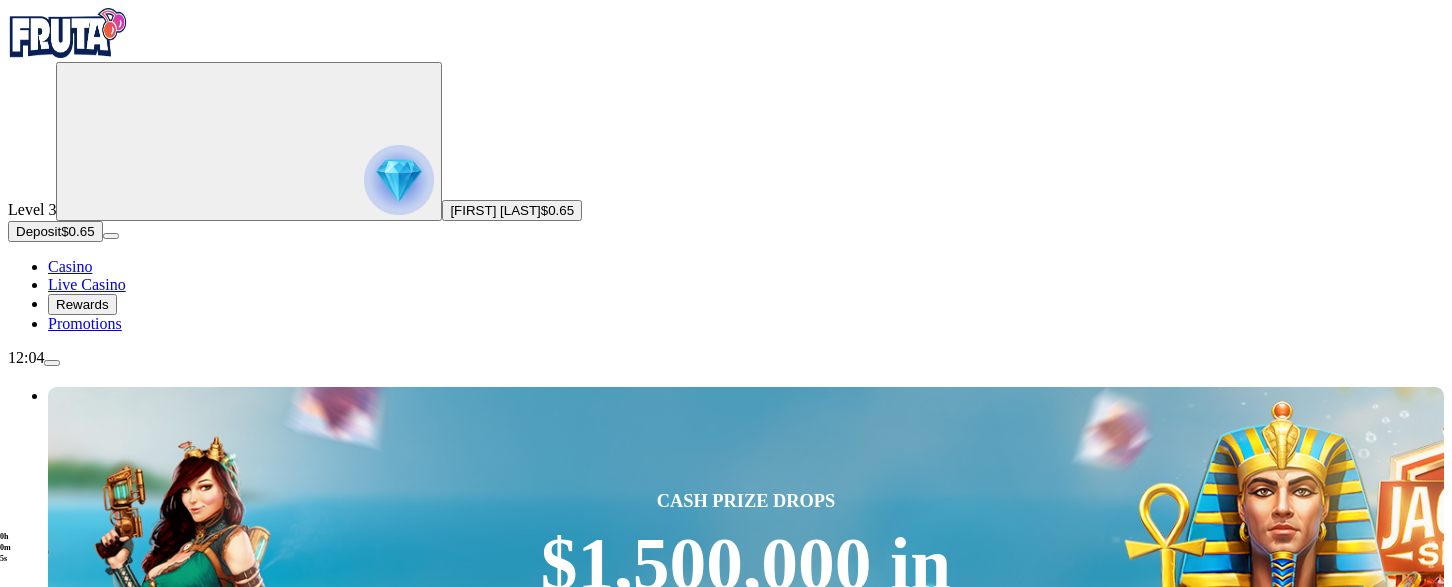 click at bounding box center [52, 363] 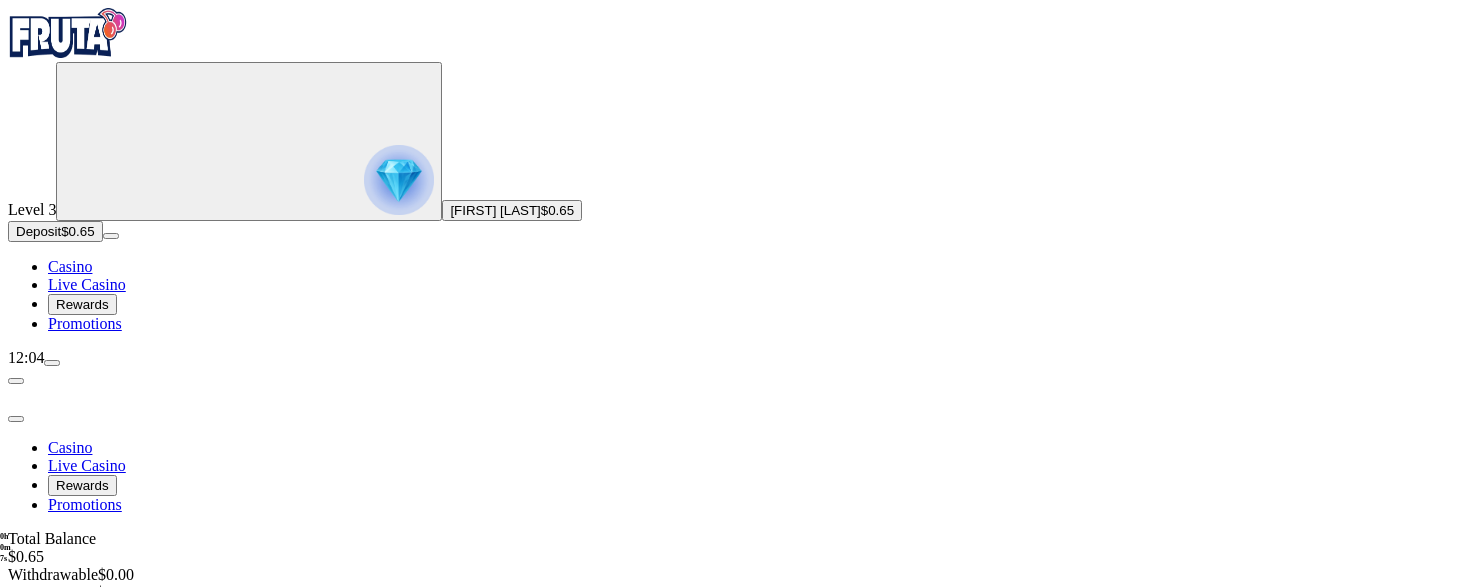 click on "Bonuses" at bounding box center [82, 649] 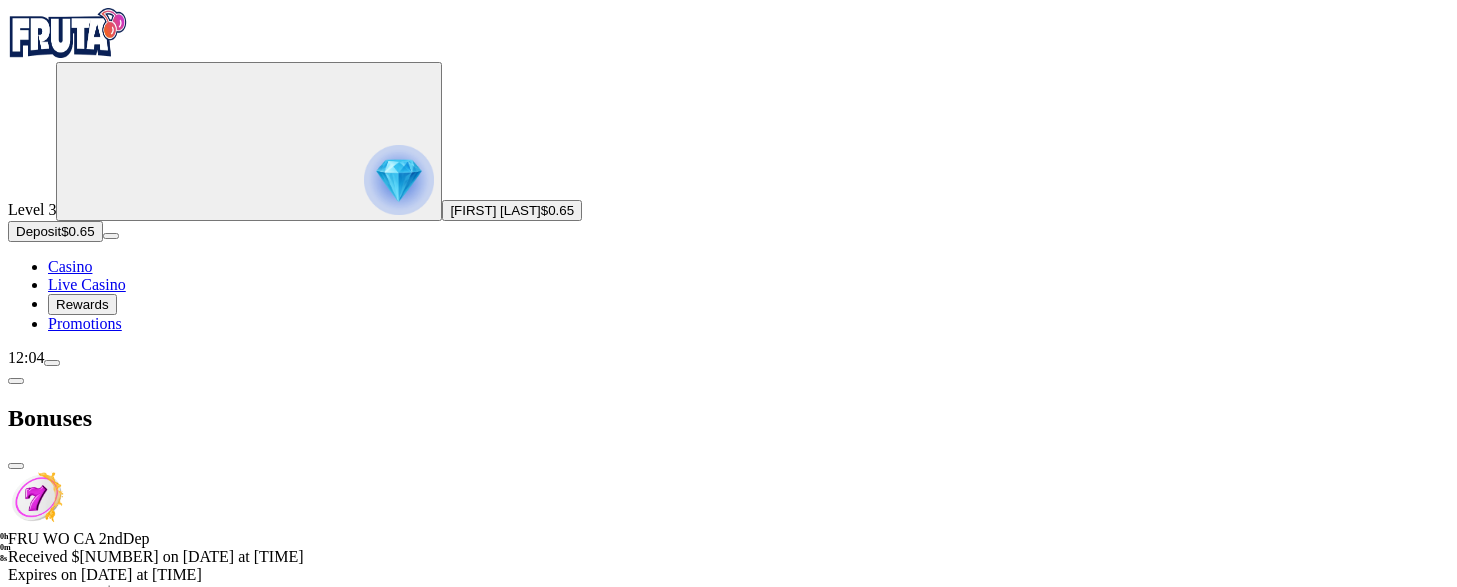 click on "Forfeit" at bounding box center (35, 630) 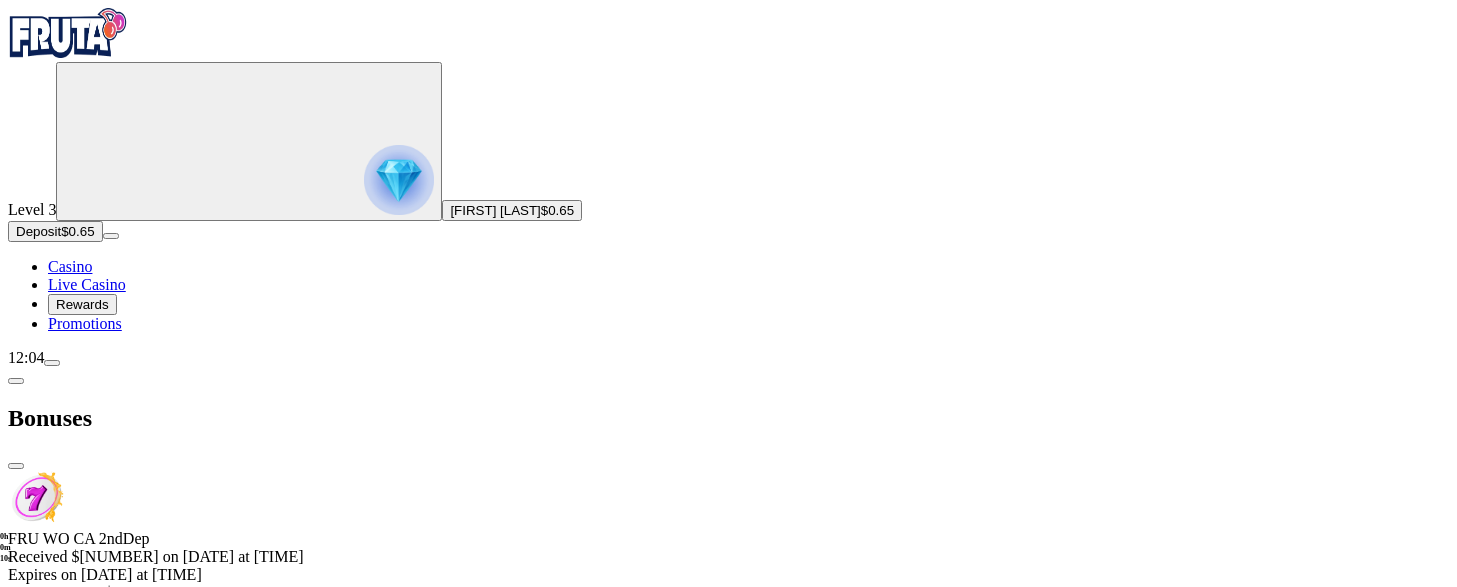 click on "Forfeit Bonus" at bounding box center [298, 774] 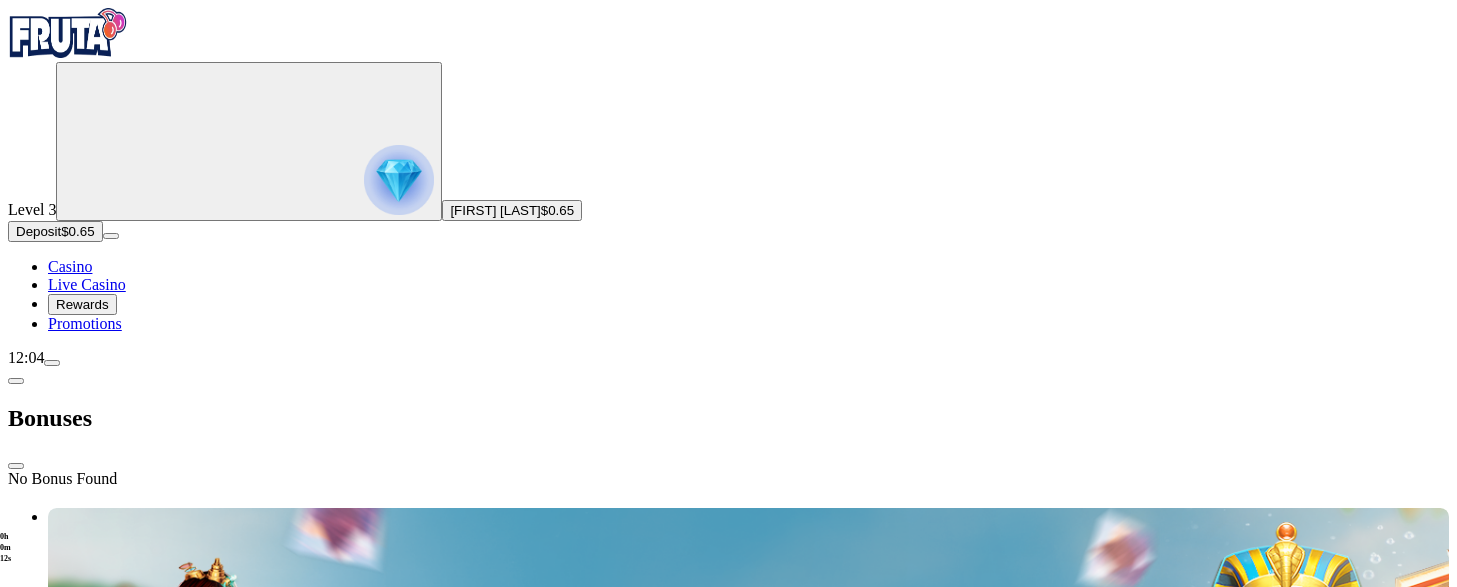 click on "Deposit" at bounding box center [38, 231] 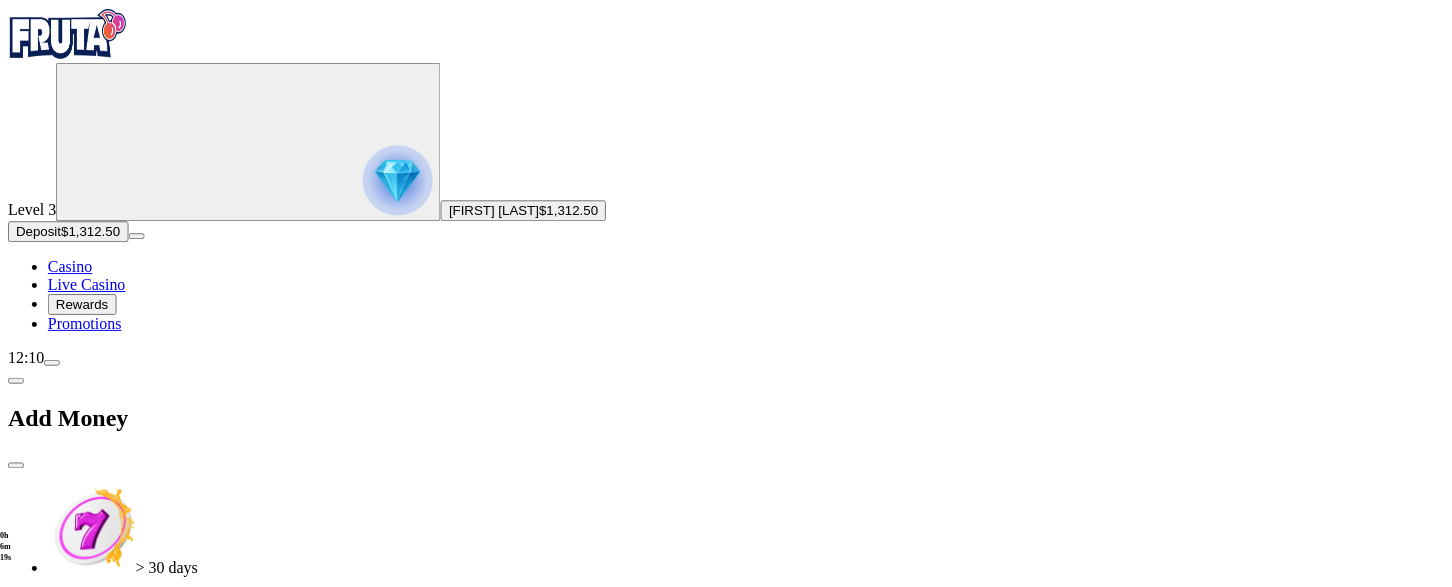 scroll, scrollTop: 264, scrollLeft: 0, axis: vertical 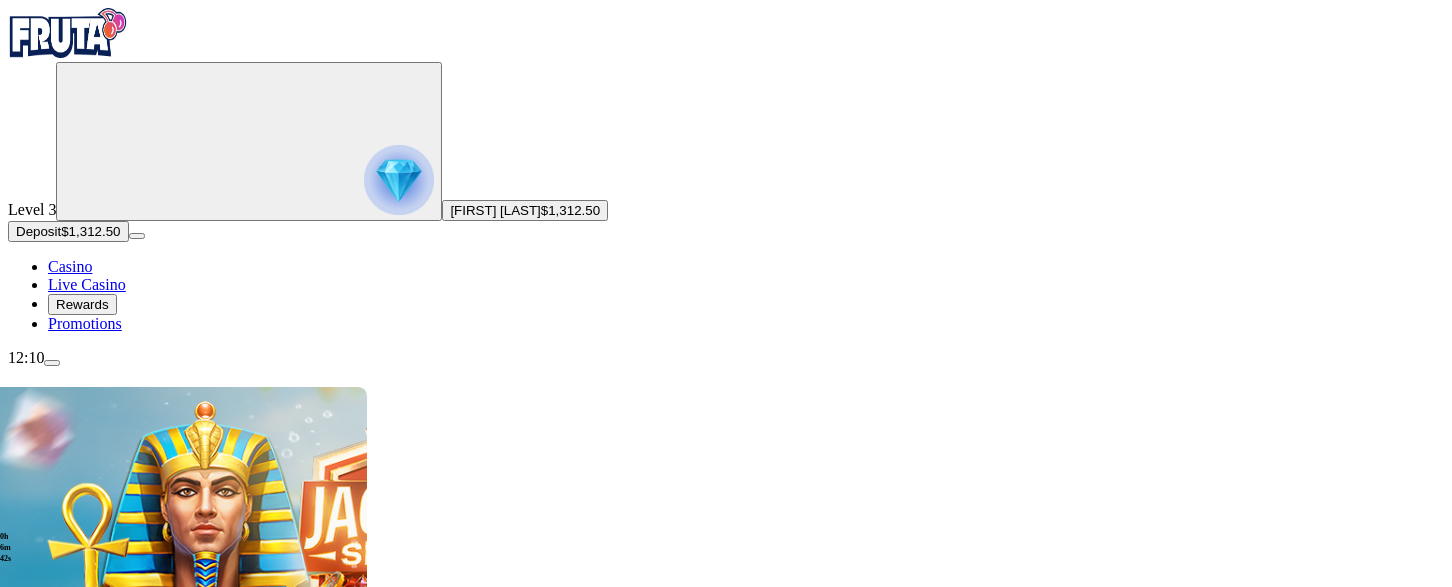 click at bounding box center [52, 363] 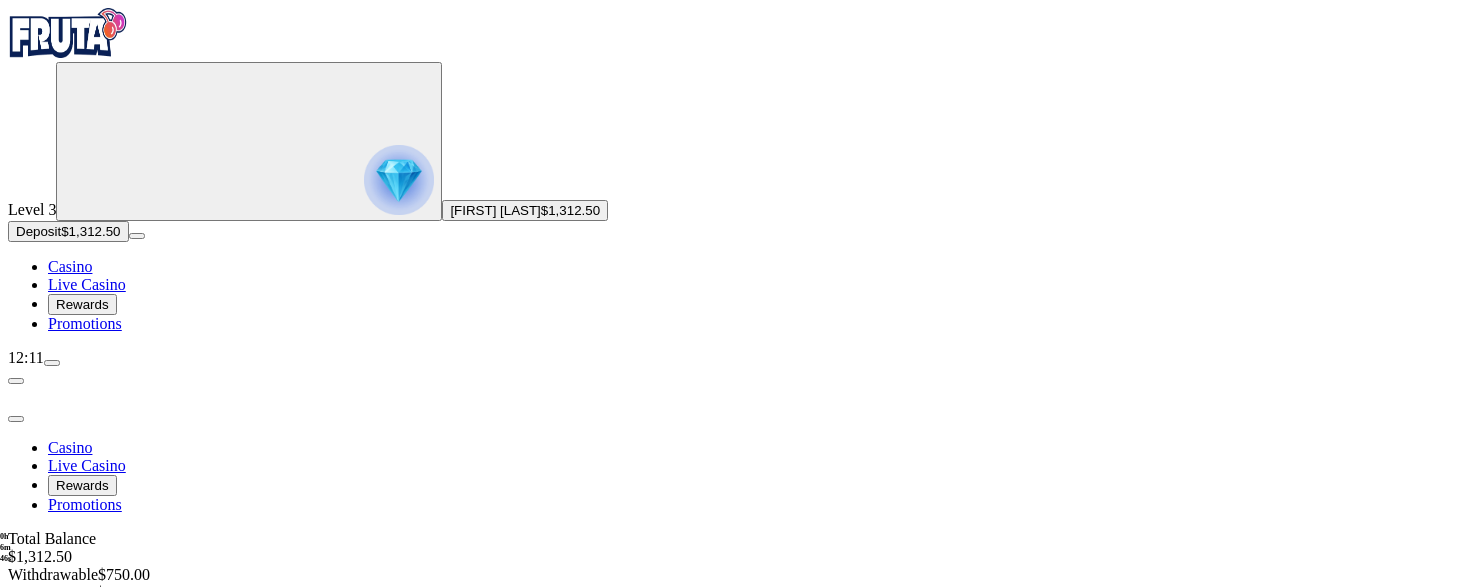 click at bounding box center (728, 886) 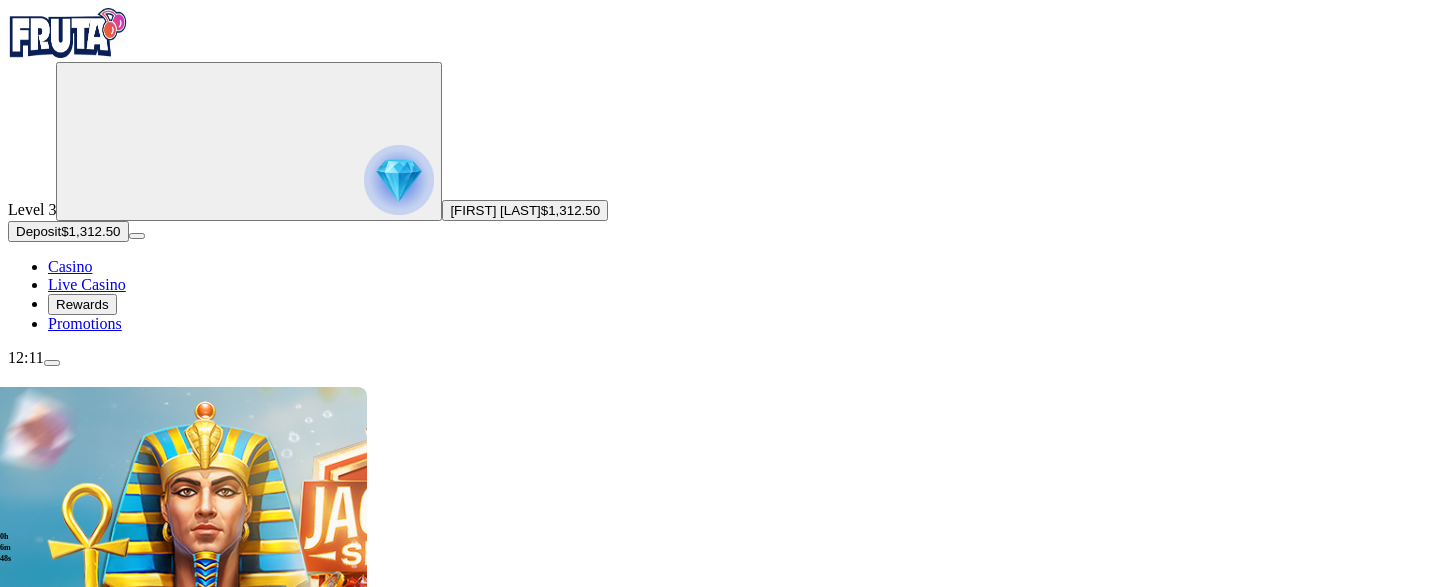 scroll, scrollTop: 208, scrollLeft: 0, axis: vertical 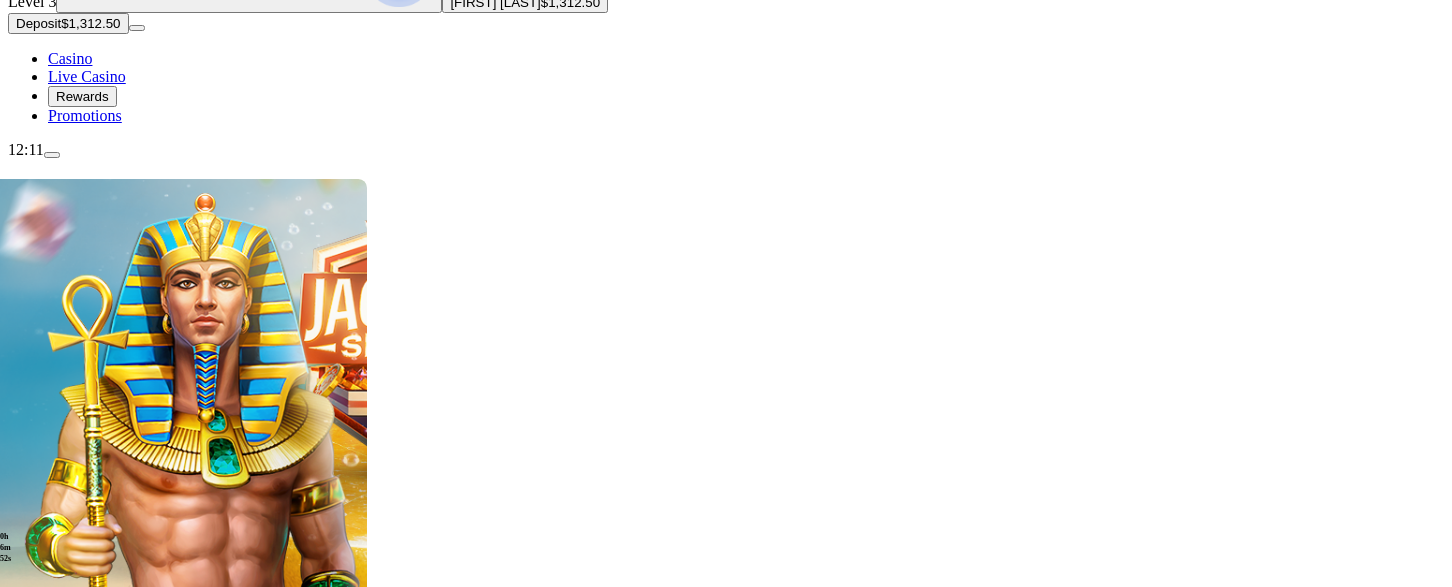 click on "Play Now" at bounding box center [80, 2690] 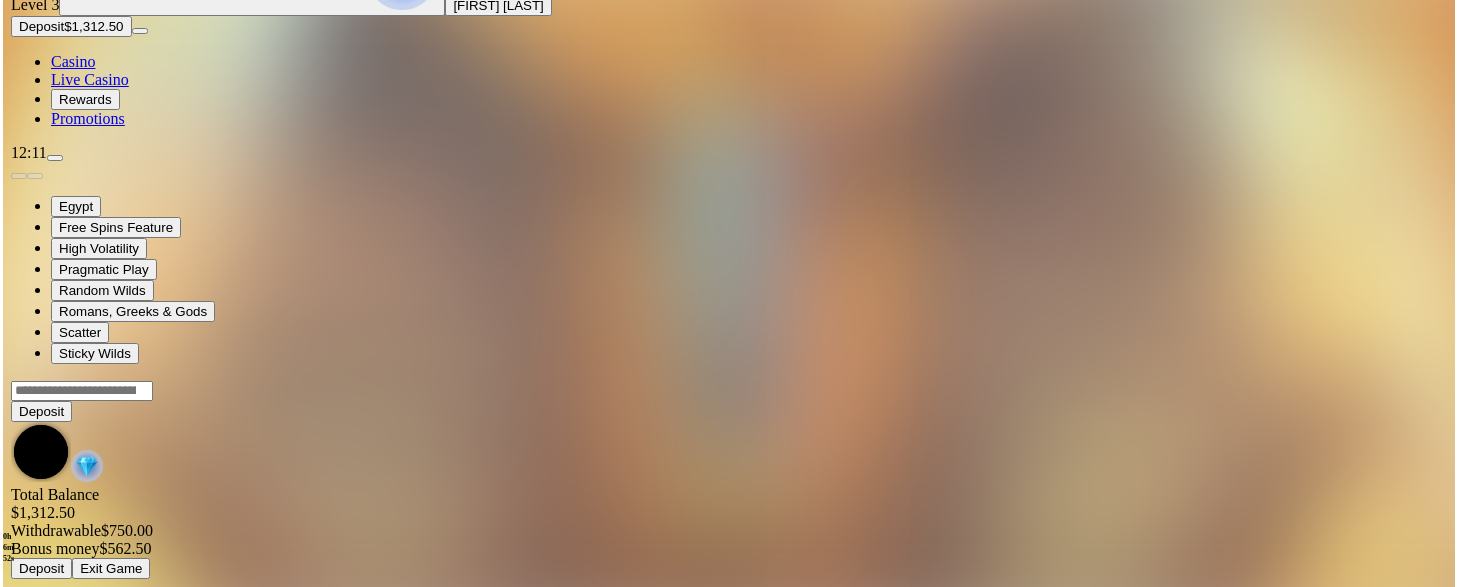 scroll, scrollTop: 0, scrollLeft: 0, axis: both 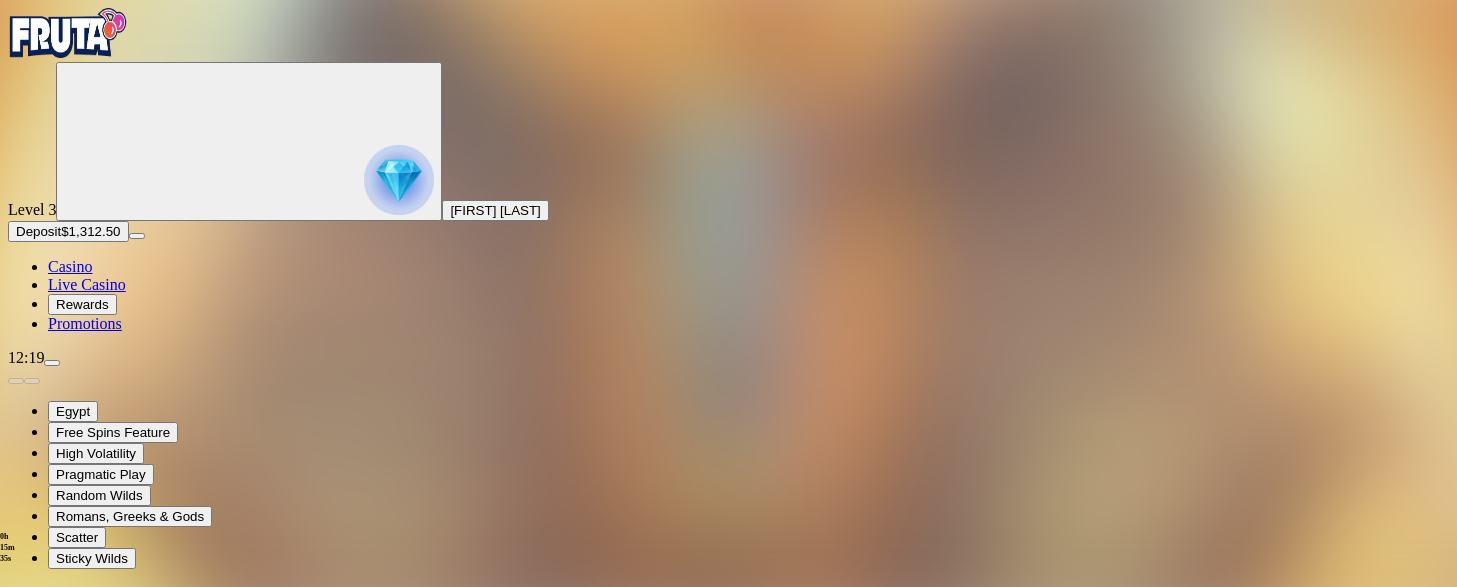 click on "Deposit" at bounding box center [38, 231] 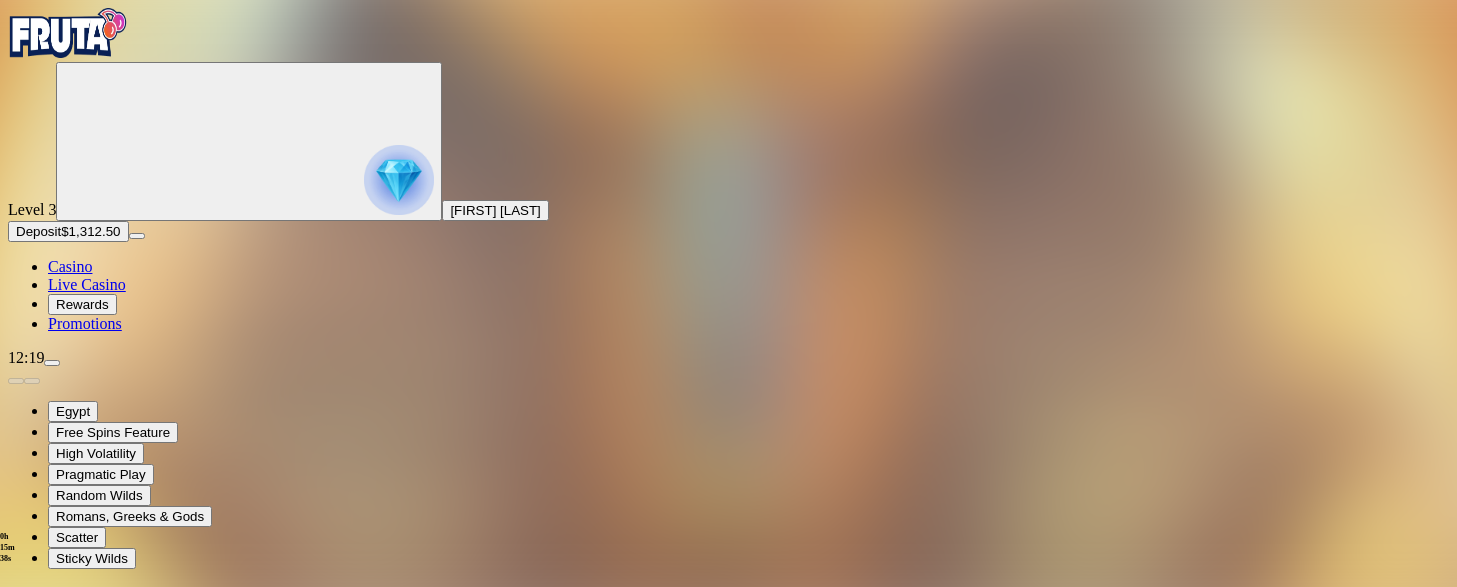 click at bounding box center (16, 1274) 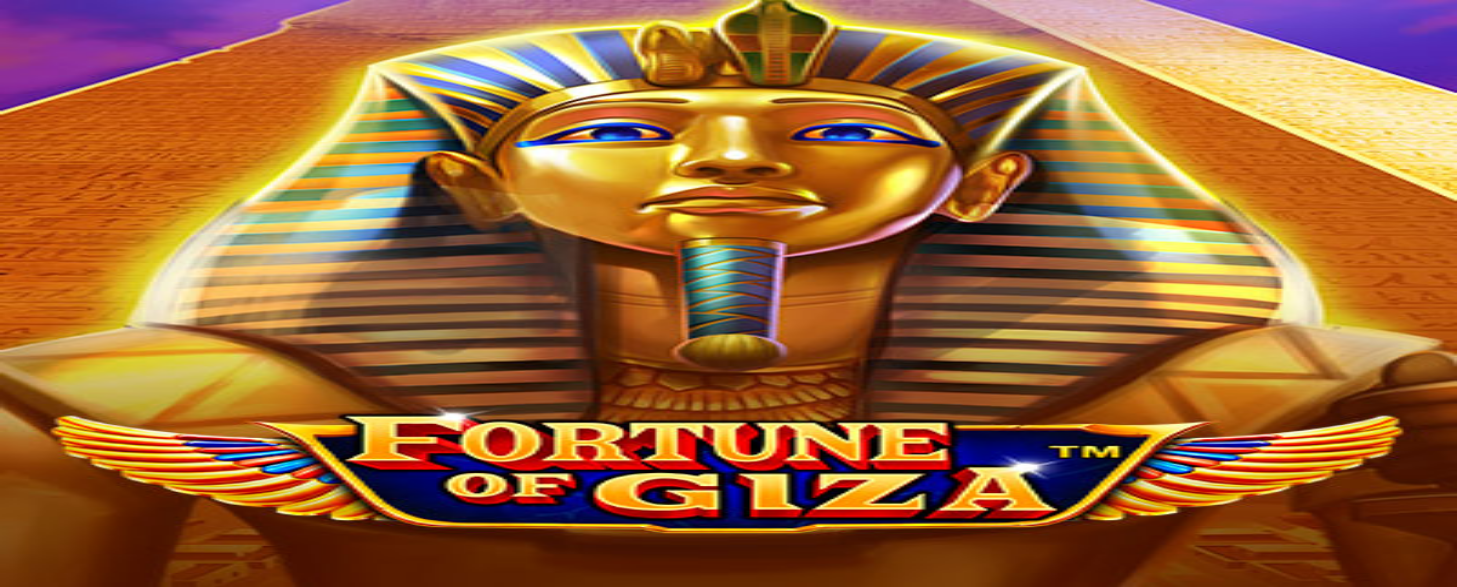 scroll, scrollTop: 0, scrollLeft: 0, axis: both 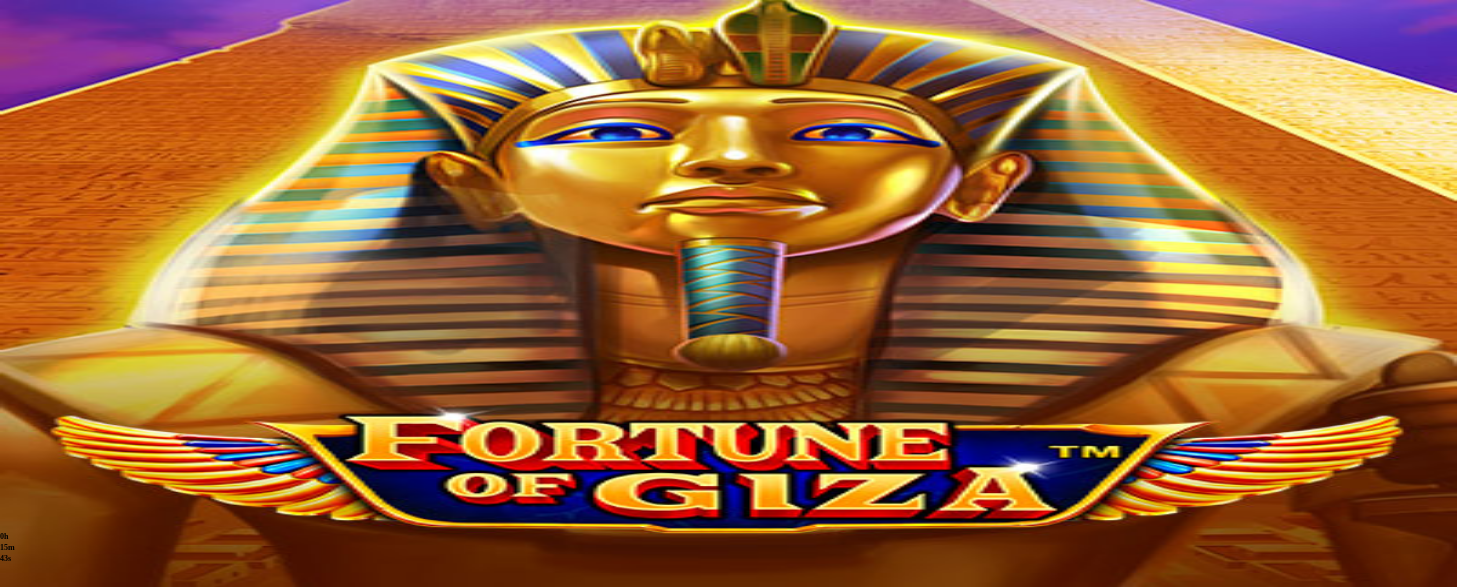 click at bounding box center [16, 778] 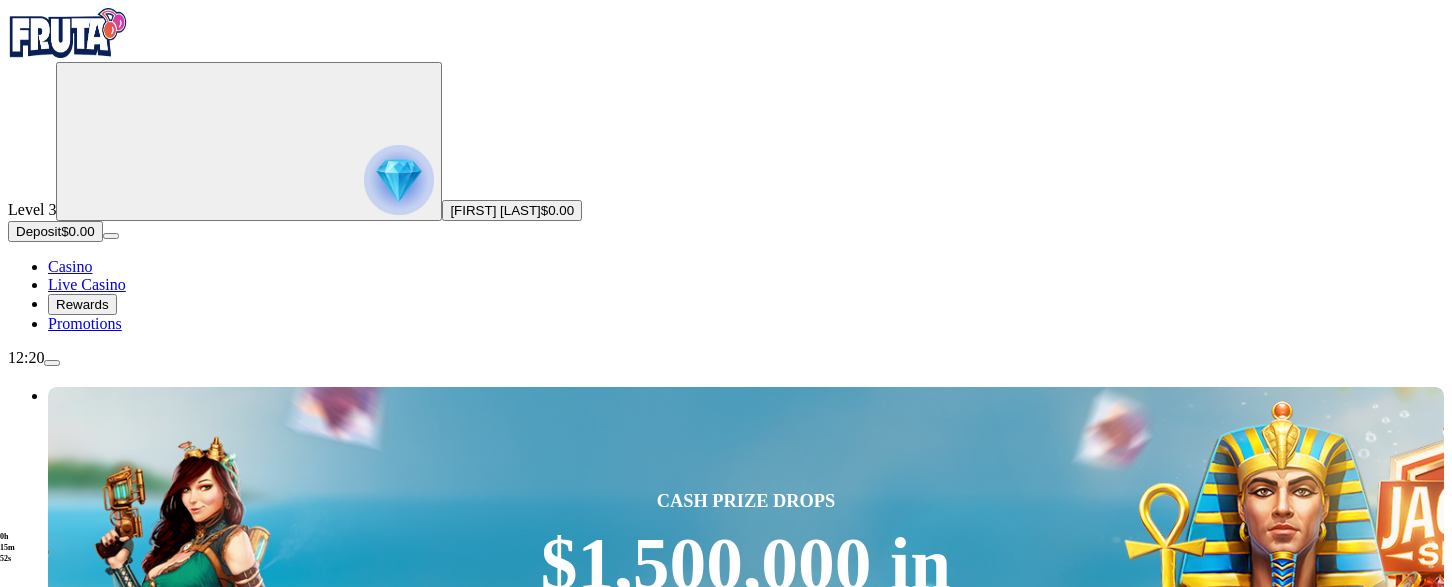 click on "Level   3 Serenne  Simoneau $0.00 Deposit $0.00 Casino Live Casino Rewards Promotions" at bounding box center (726, 197) 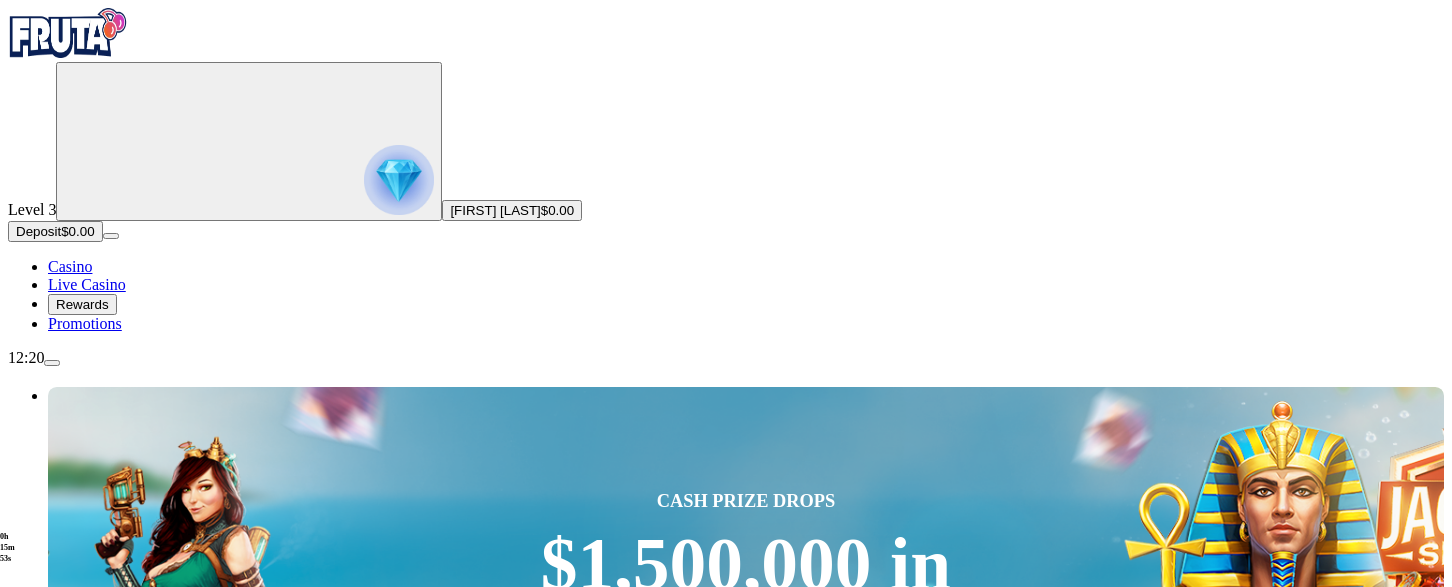 click on "Deposit" at bounding box center [38, 231] 